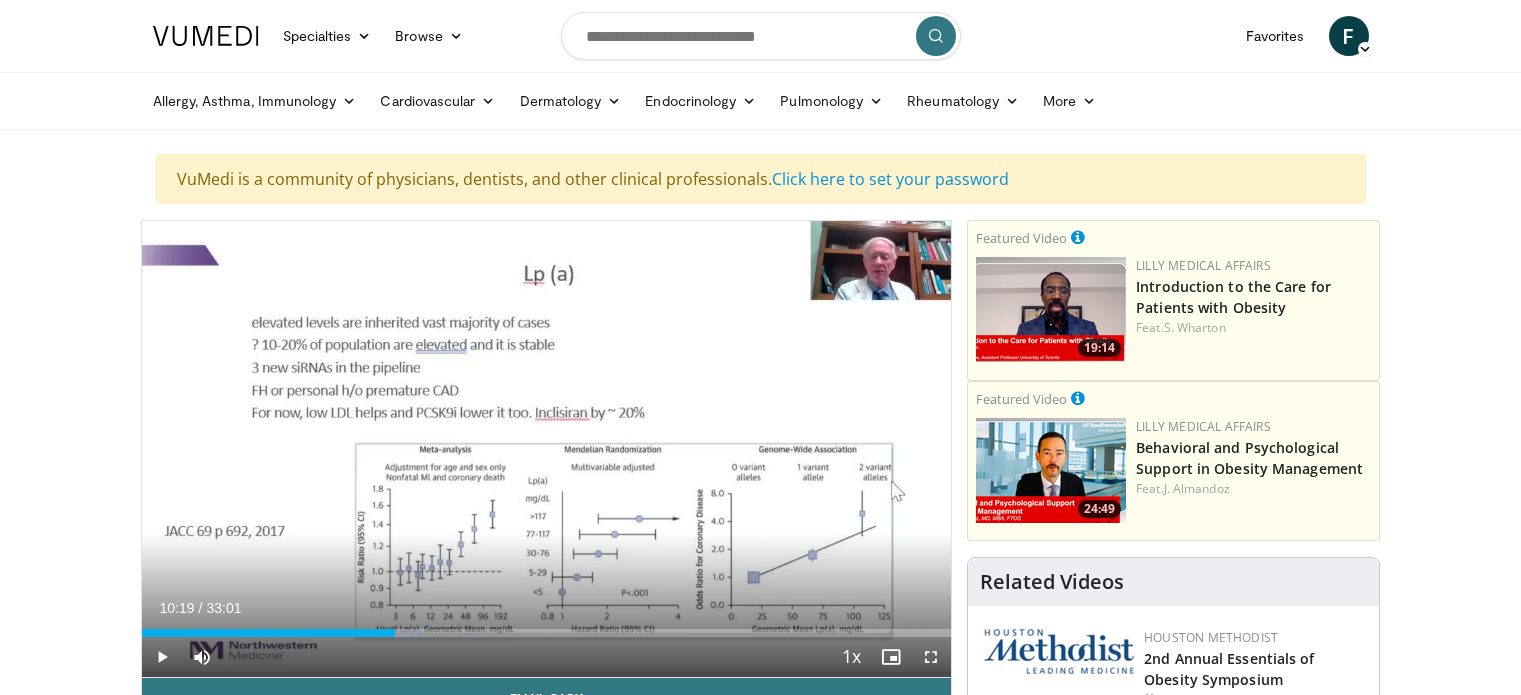scroll, scrollTop: 186, scrollLeft: 0, axis: vertical 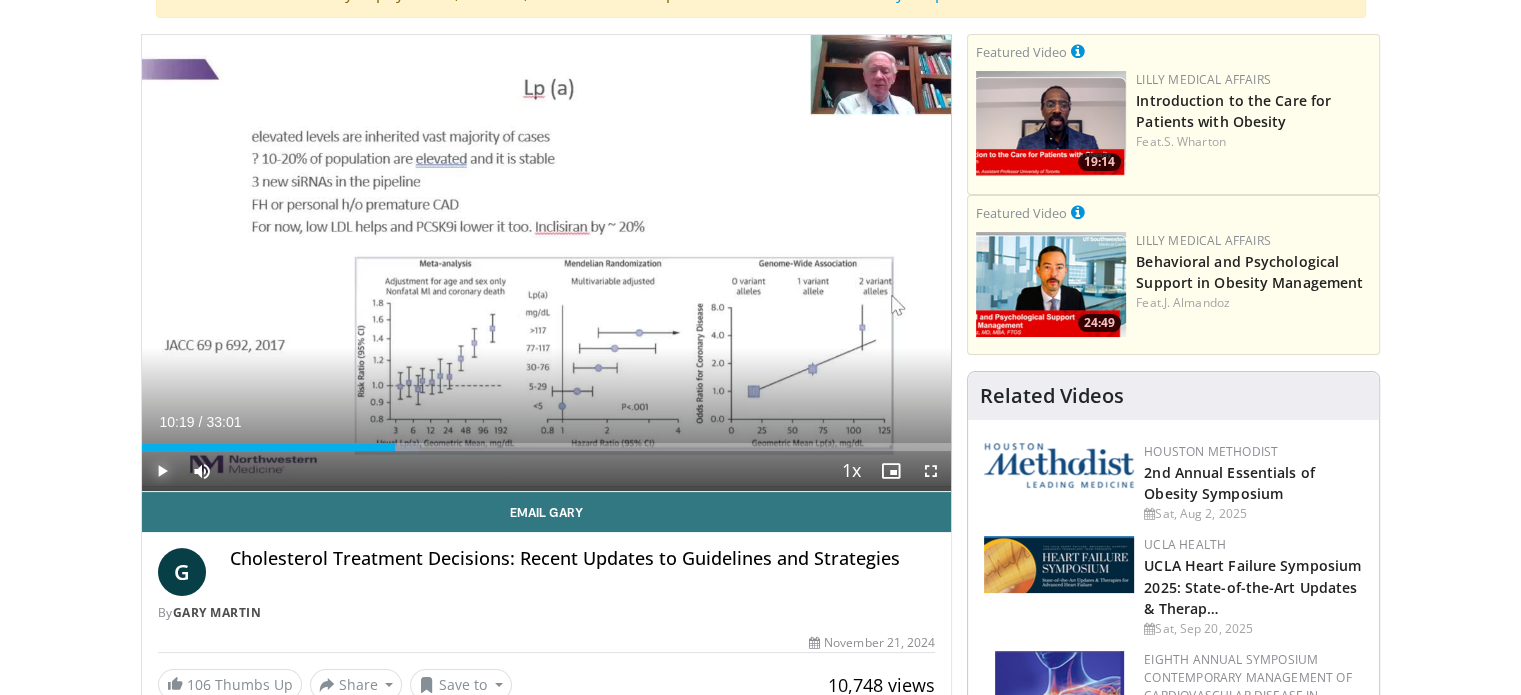 click at bounding box center [162, 471] 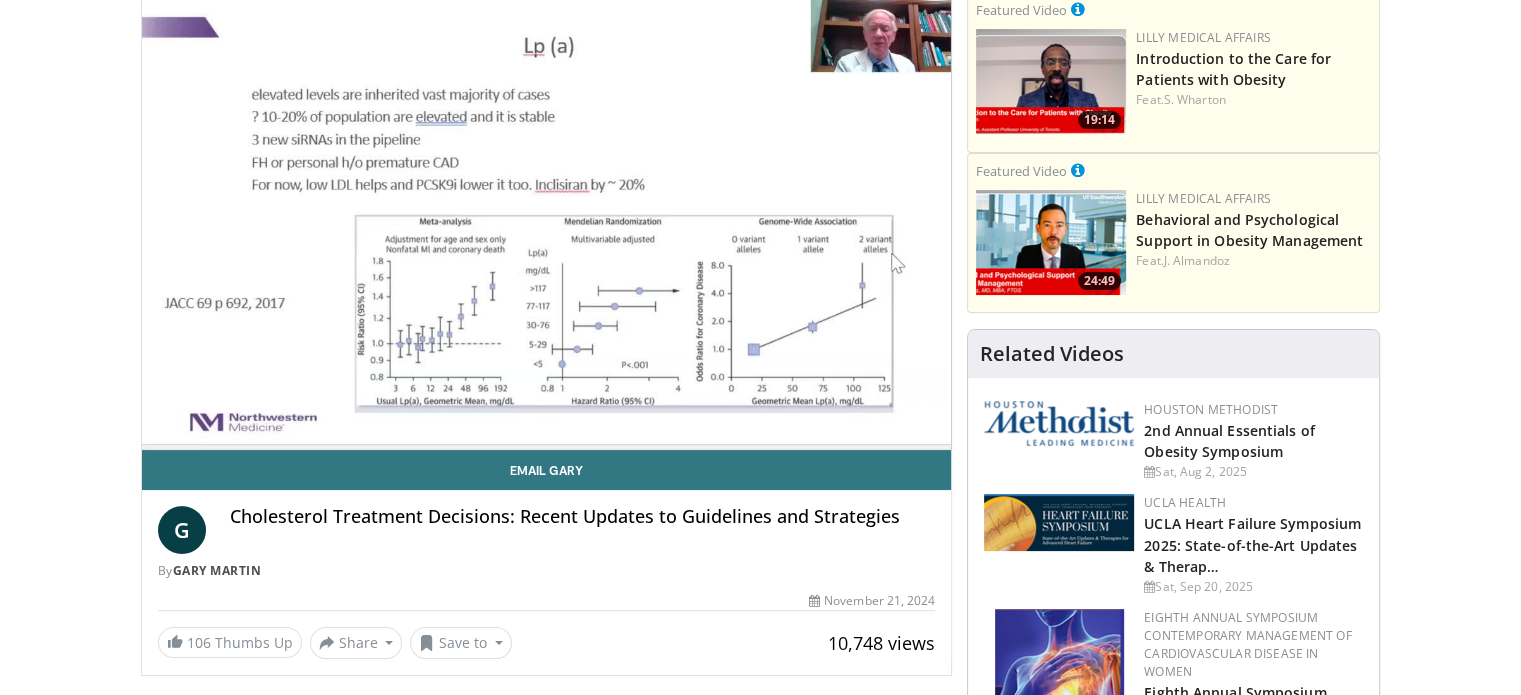 scroll, scrollTop: 230, scrollLeft: 0, axis: vertical 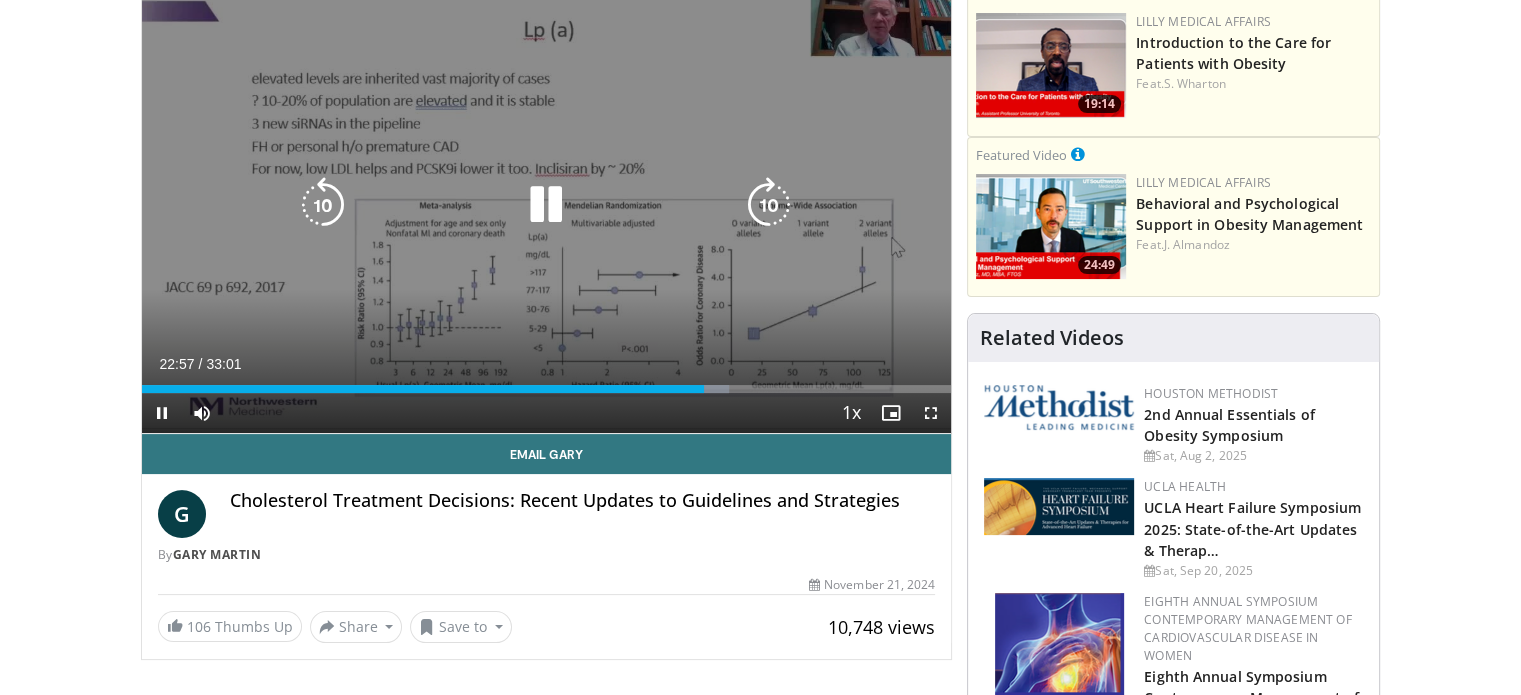 drag, startPoint x: 437, startPoint y: 295, endPoint x: 429, endPoint y: 215, distance: 80.399 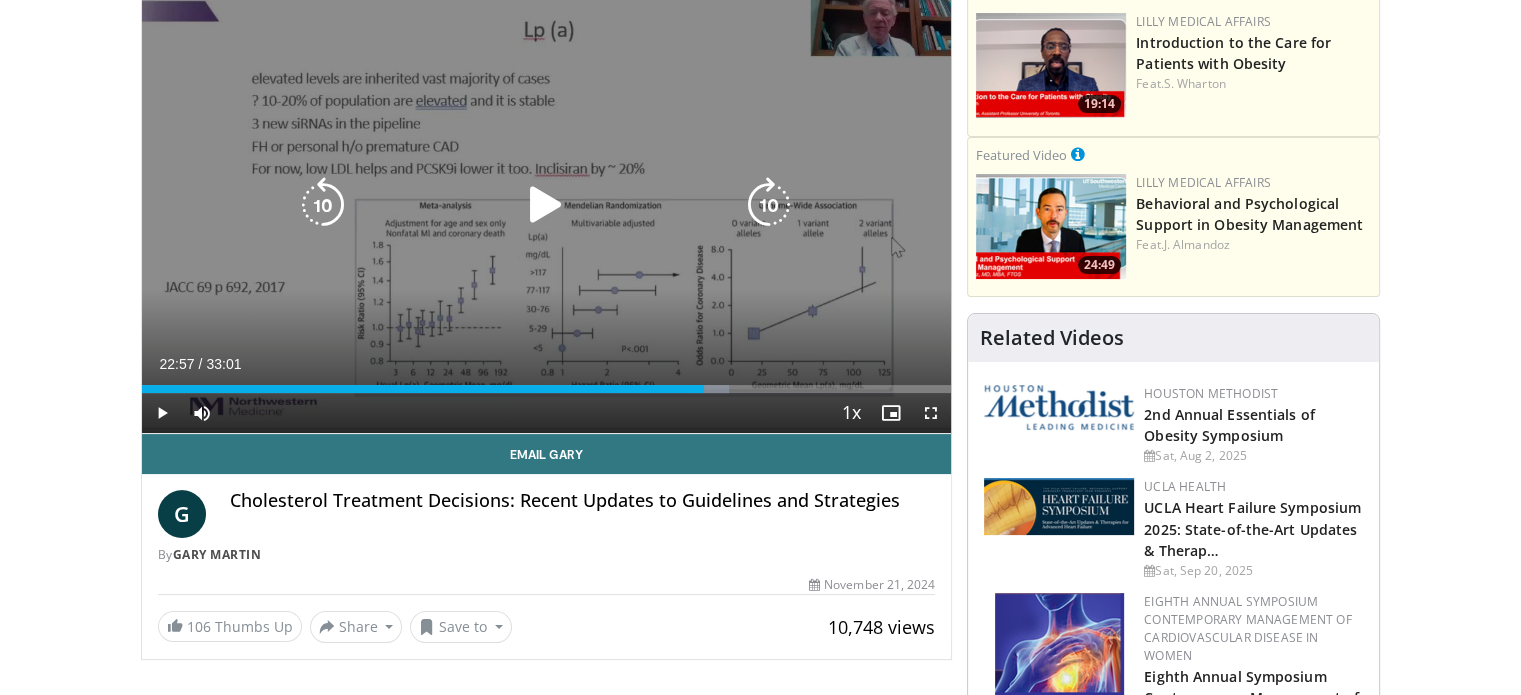 click on "10 seconds
Tap to unmute" at bounding box center (547, 205) 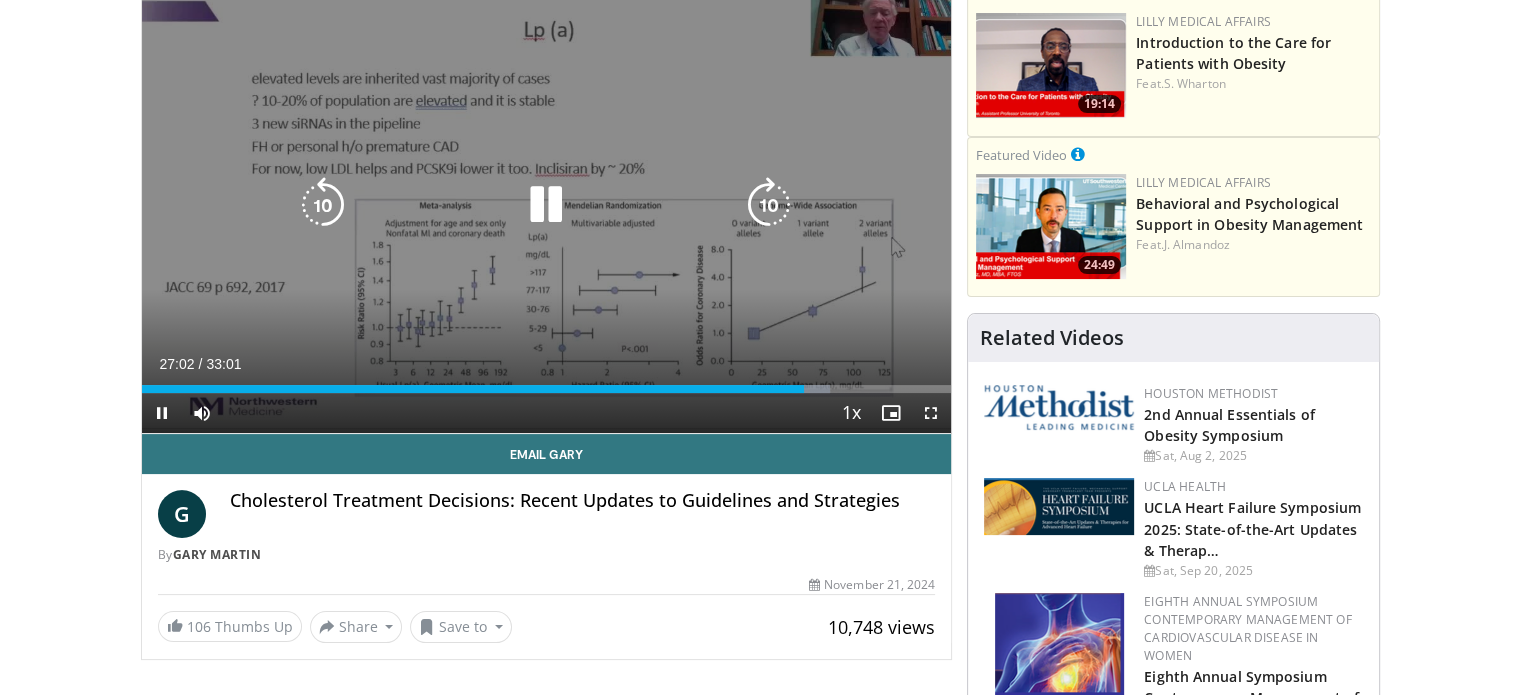 click on "10 seconds
Tap to unmute" at bounding box center [547, 205] 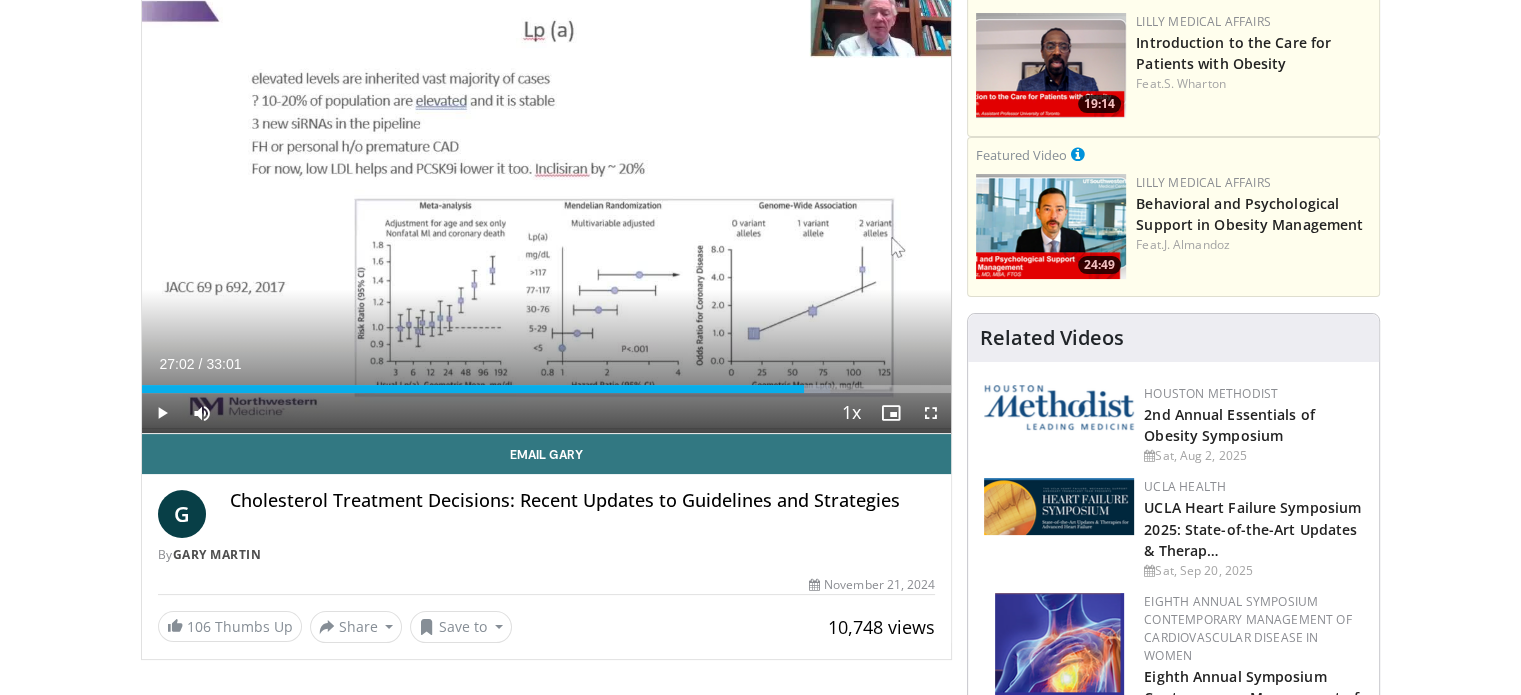click on "10 seconds
Tap to unmute" at bounding box center (547, 205) 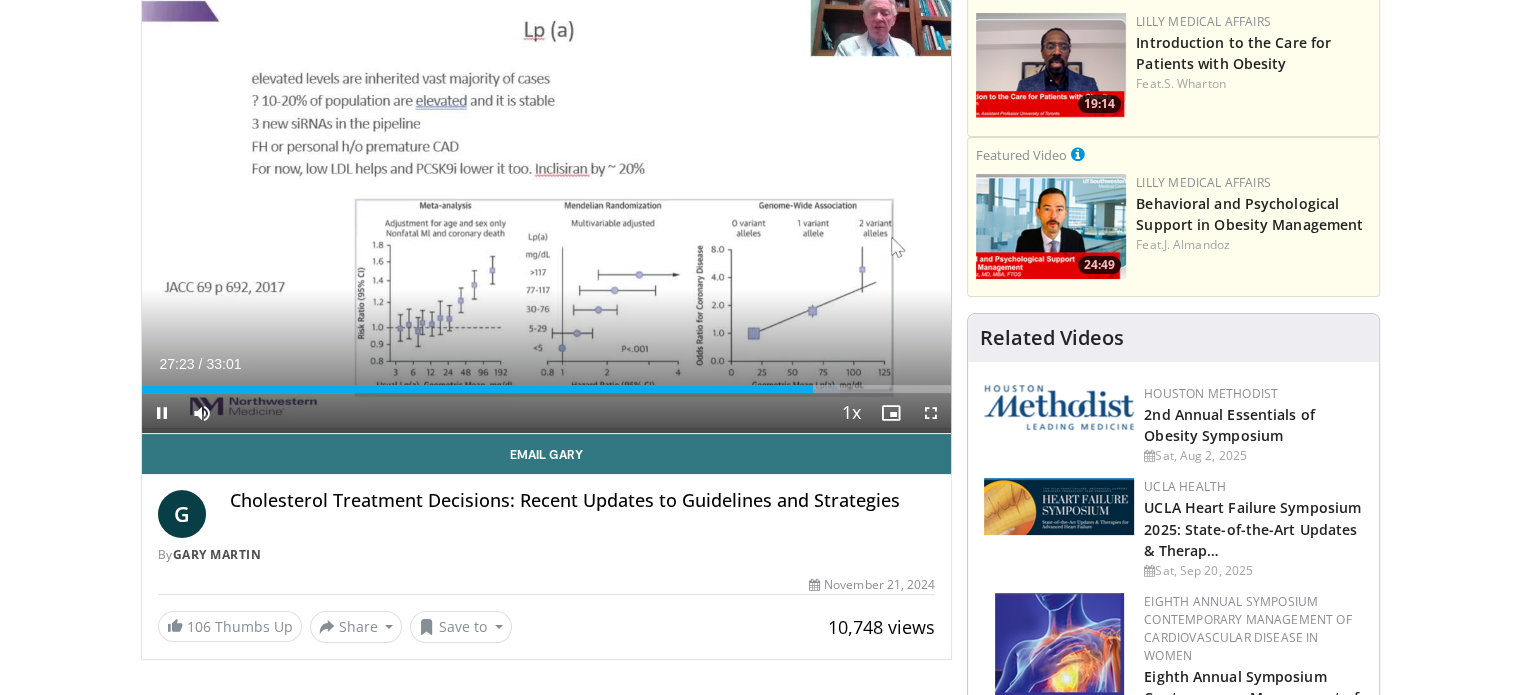 click on "10 seconds
Tap to unmute" at bounding box center (547, 205) 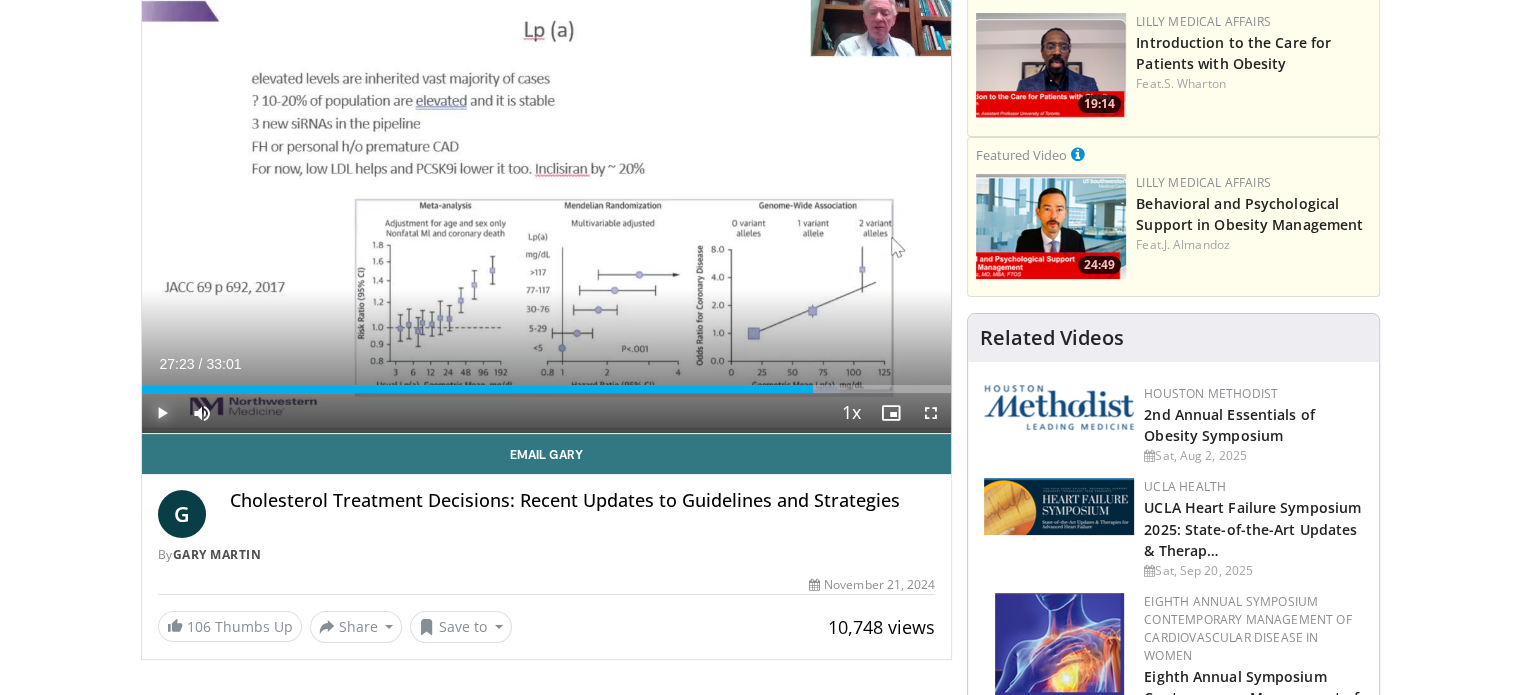 click at bounding box center (162, 413) 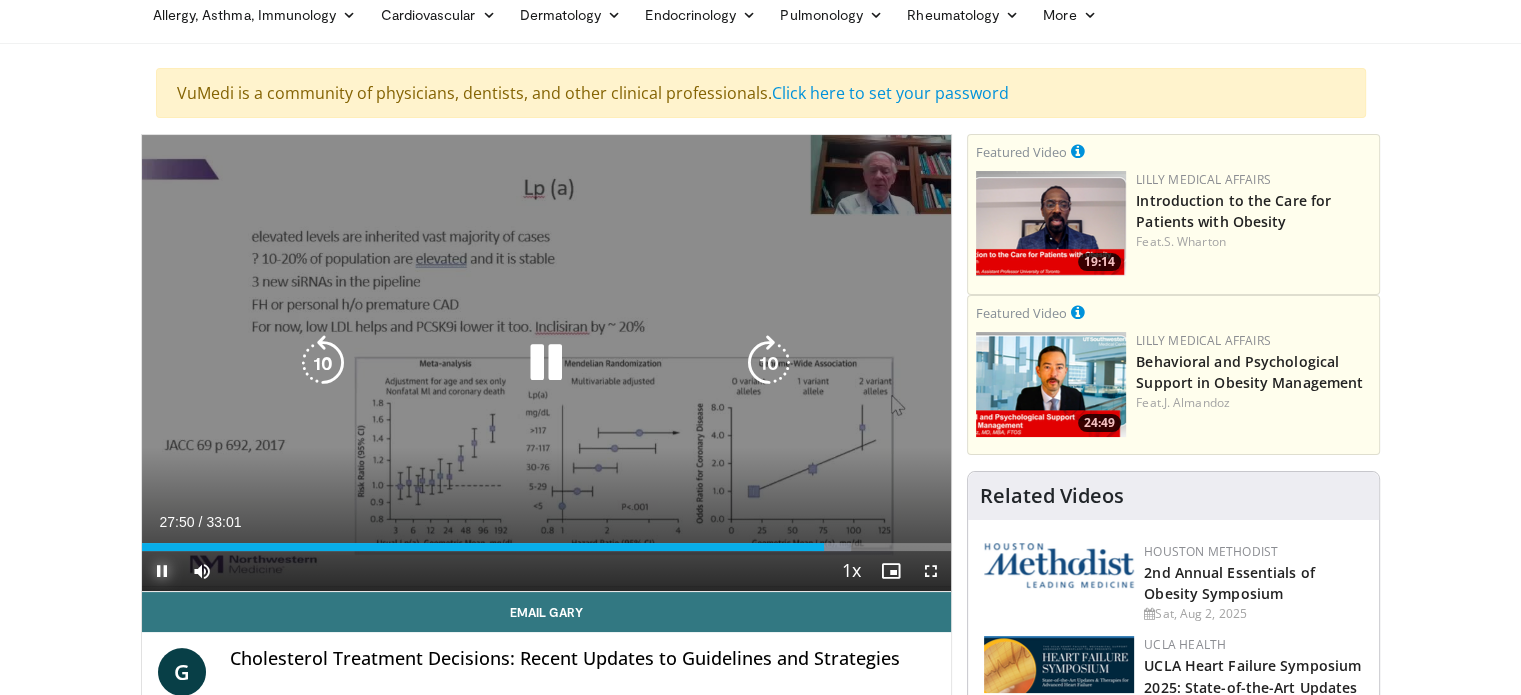 scroll, scrollTop: 84, scrollLeft: 0, axis: vertical 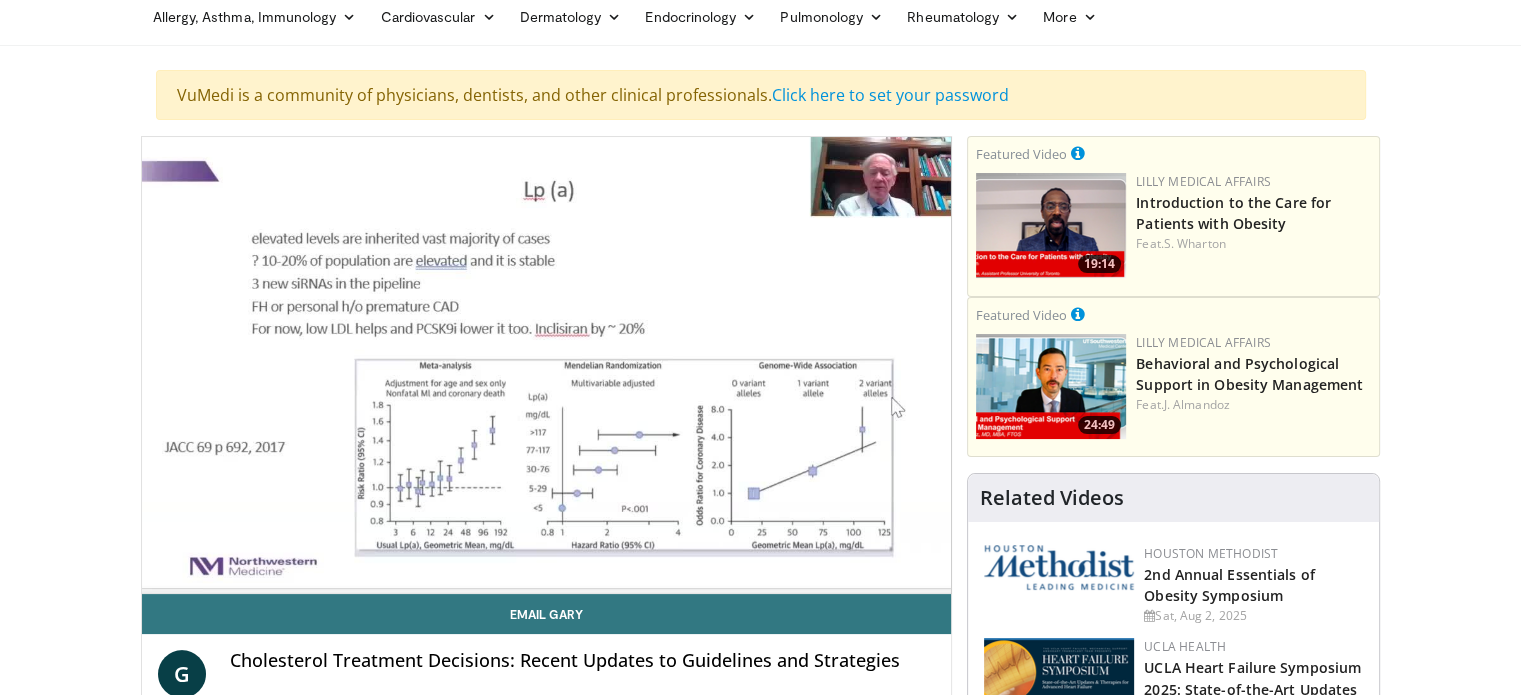 click on "Specialties
Adult & Family Medicine
Allergy, Asthma, Immunology
Anesthesiology
Cardiology
Dental
Dermatology
Endocrinology
Gastroenterology & Hepatology
General Surgery
Hematology & Oncology
Infectious Disease
Nephrology
Neurology
Neurosurgery
Obstetrics & Gynecology
Ophthalmology
Oral Maxillofacial
Orthopaedics
Otolaryngology
Pediatrics
Plastic Surgery
Podiatry
Psychiatry
Pulmonology
Radiation Oncology
Radiology
Rheumatology
Urology" at bounding box center [760, 2778] 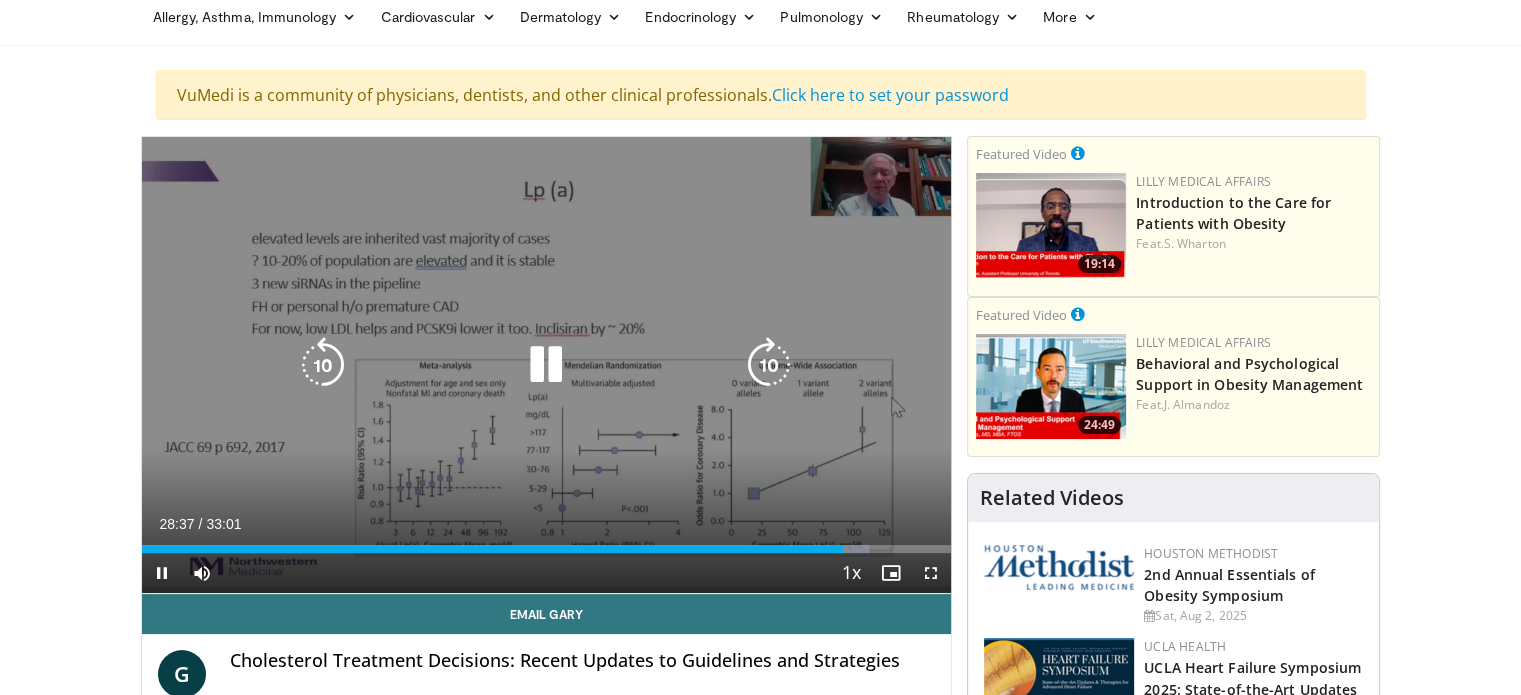click on "10 seconds
Tap to unmute" at bounding box center (547, 365) 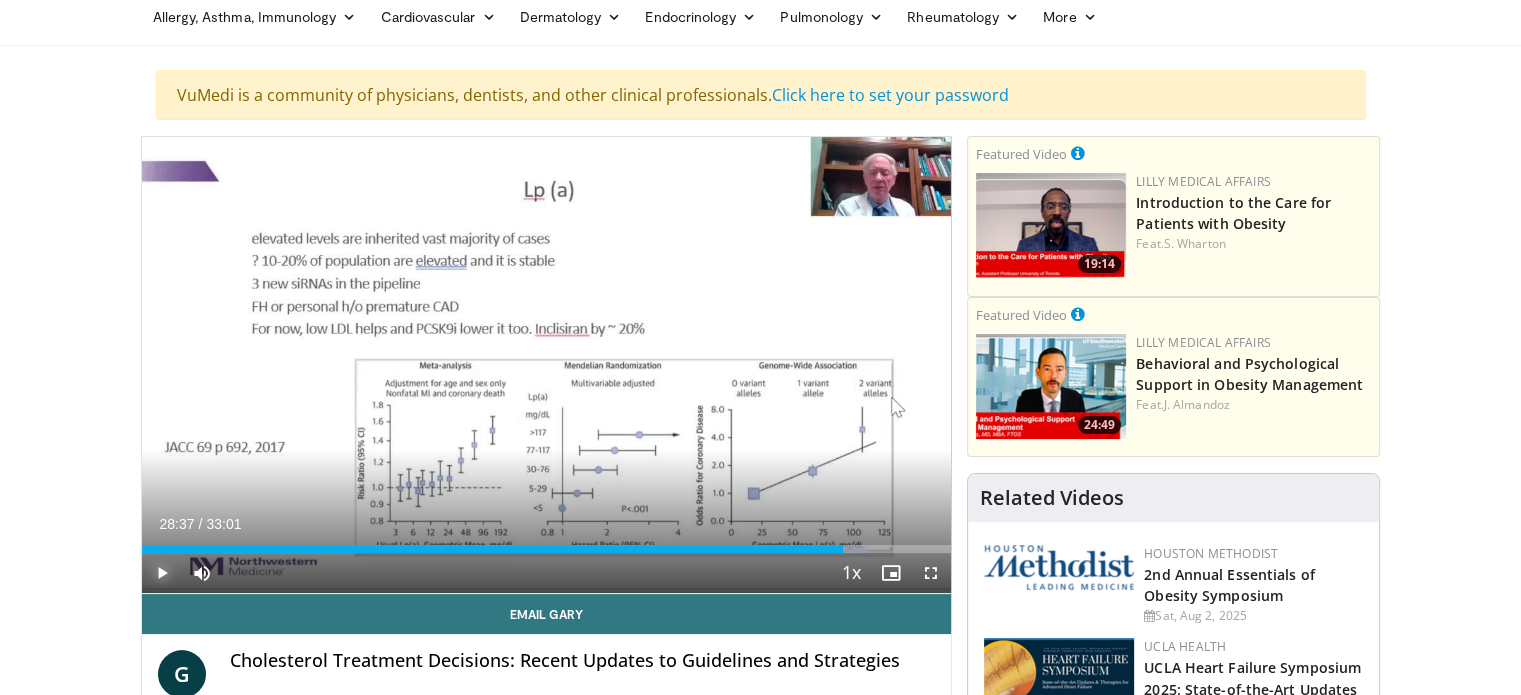 click at bounding box center [162, 573] 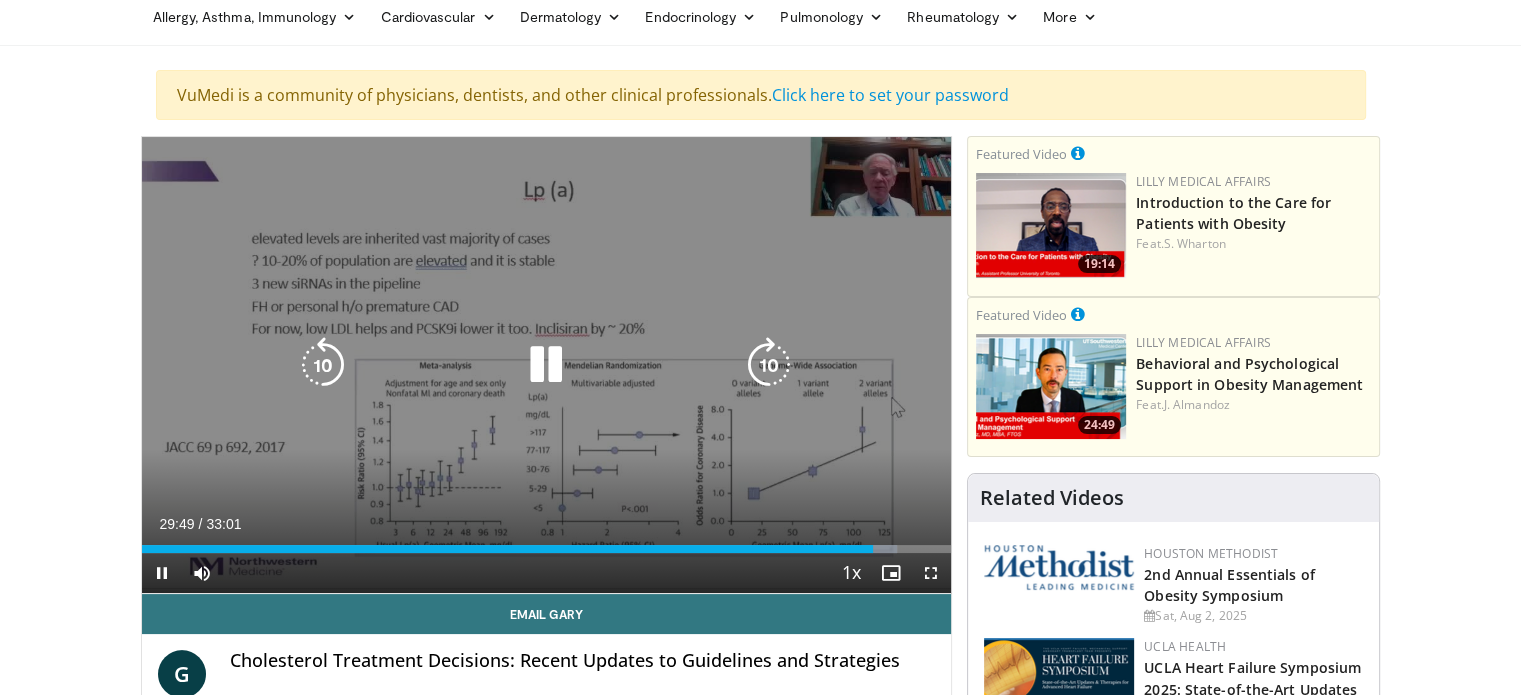click at bounding box center (546, 365) 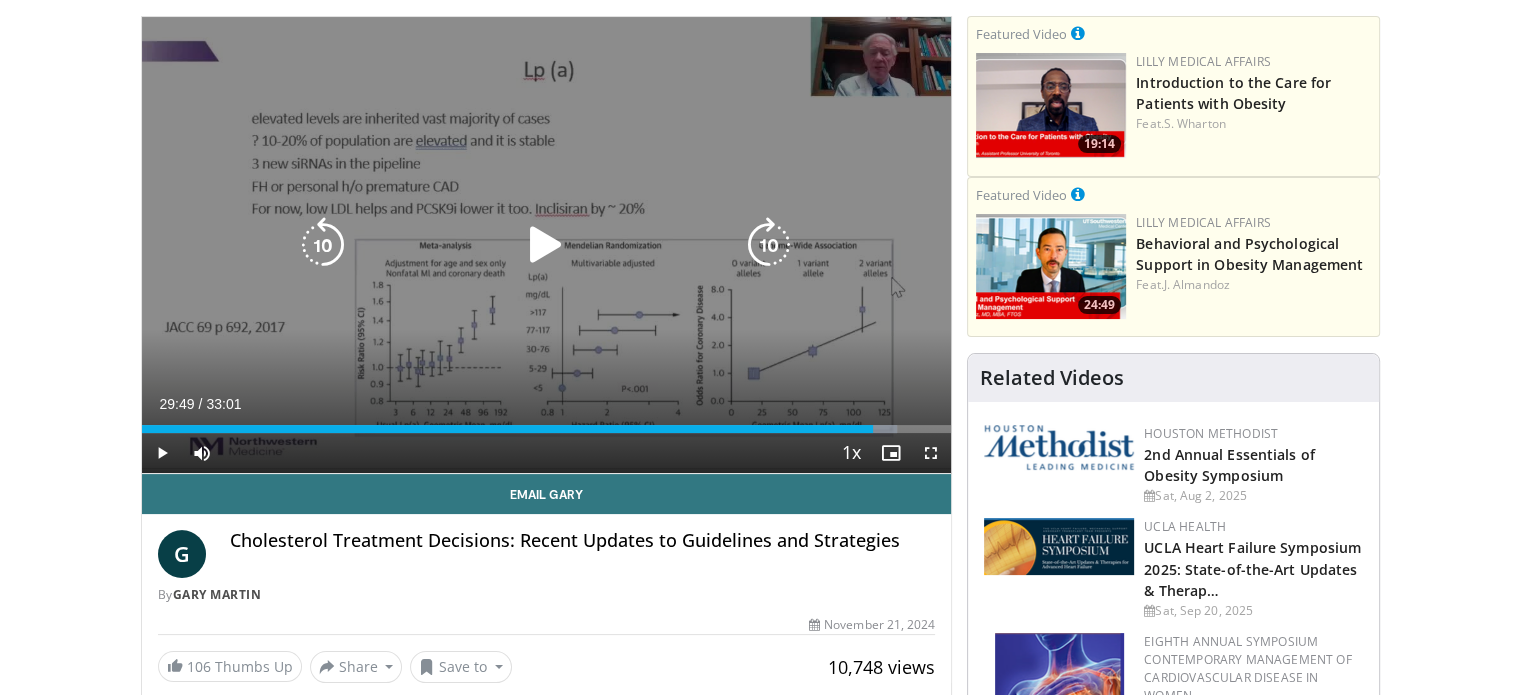 scroll, scrollTop: 204, scrollLeft: 0, axis: vertical 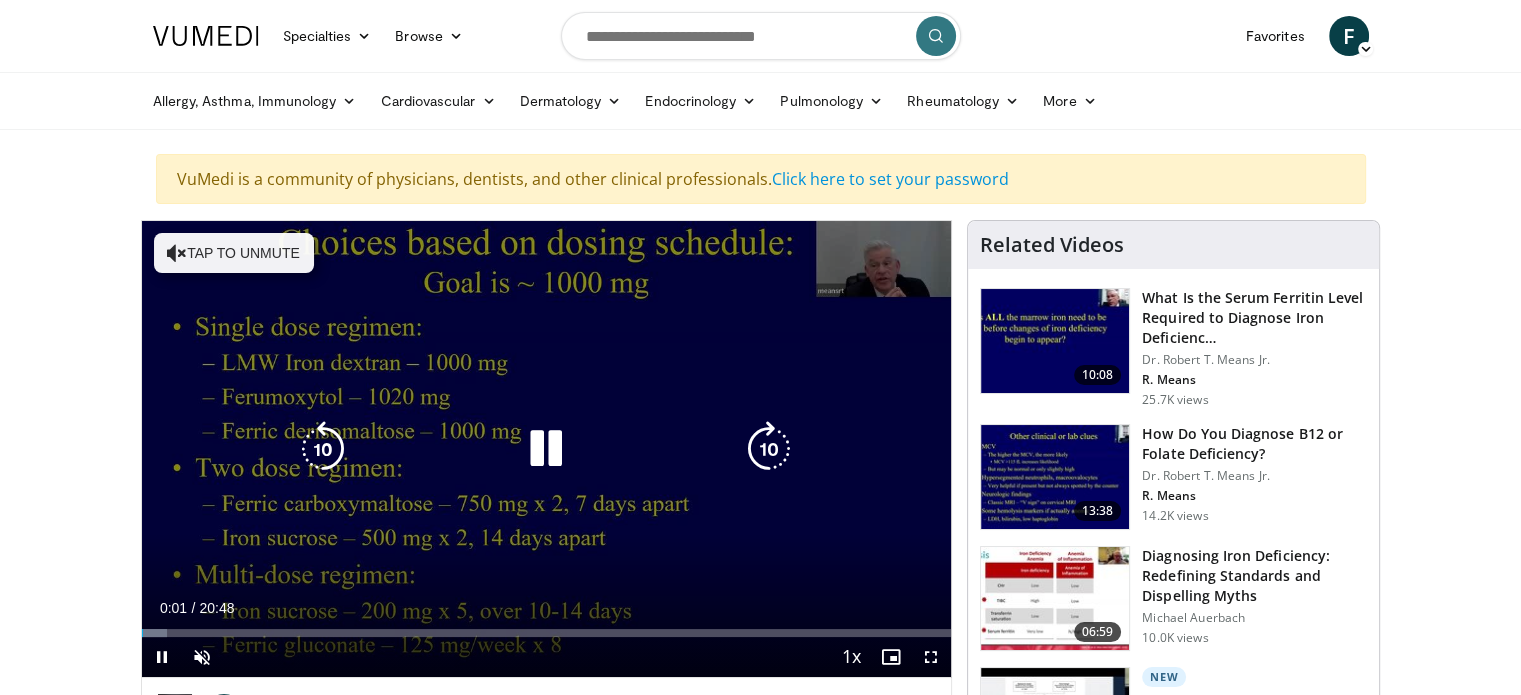 click on "Tap to unmute" at bounding box center (234, 253) 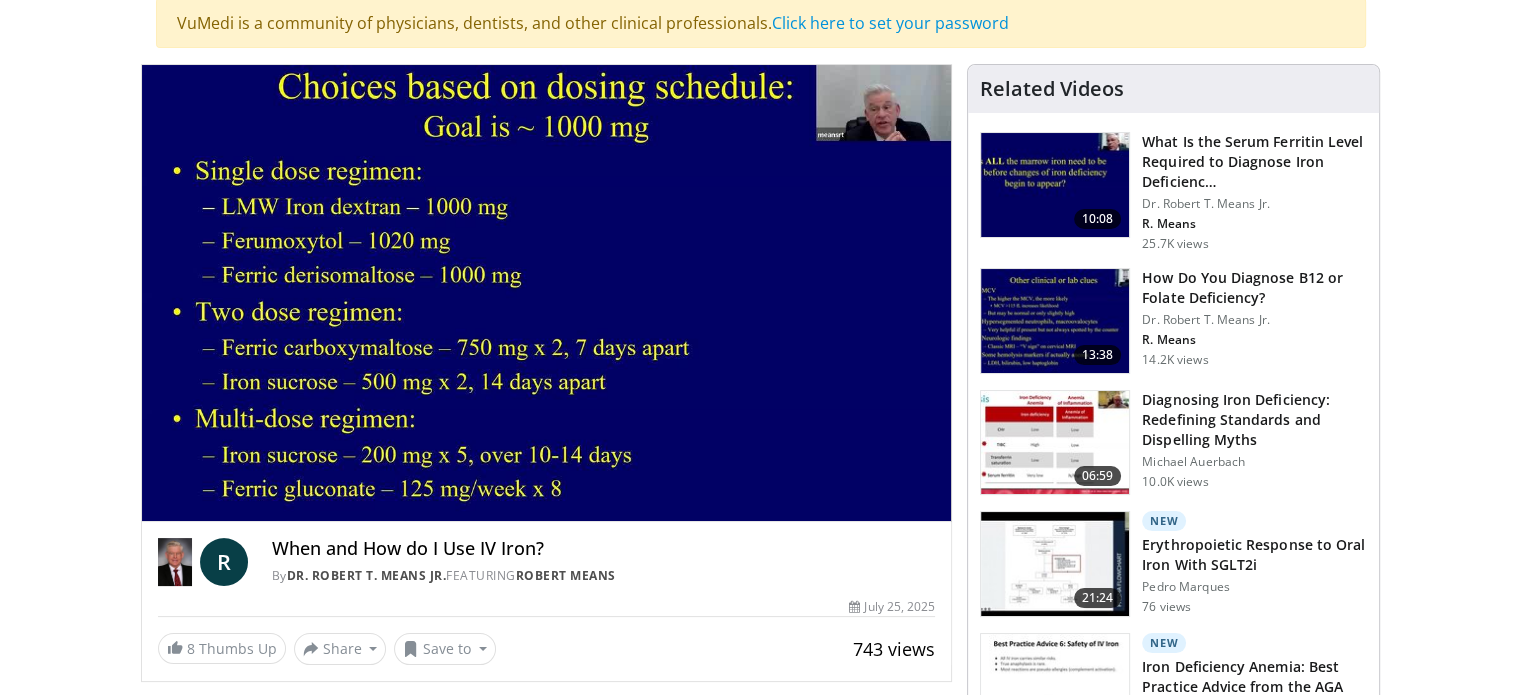 scroll, scrollTop: 143, scrollLeft: 0, axis: vertical 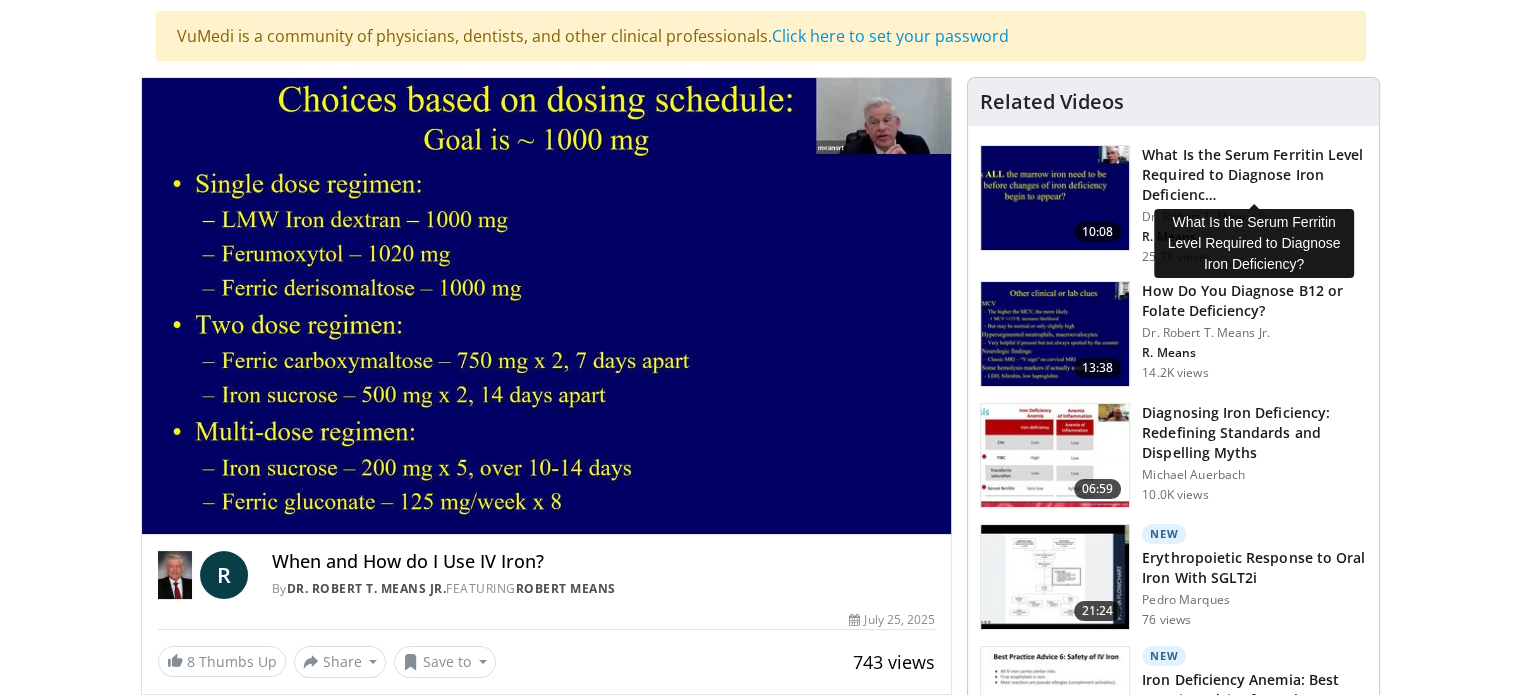 click on "What Is the Serum Ferritin Level Required to Diagnose Iron Deficienc…" at bounding box center (1254, 175) 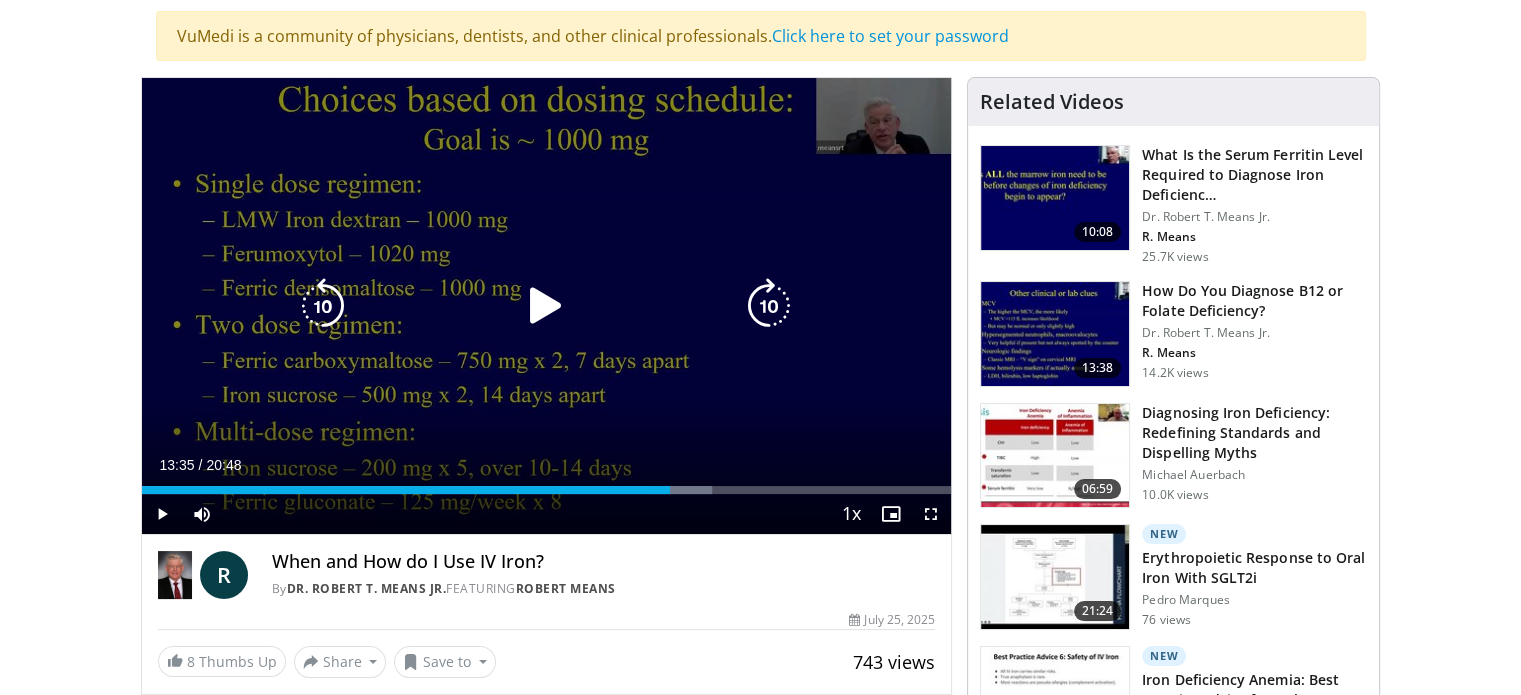 click at bounding box center [546, 306] 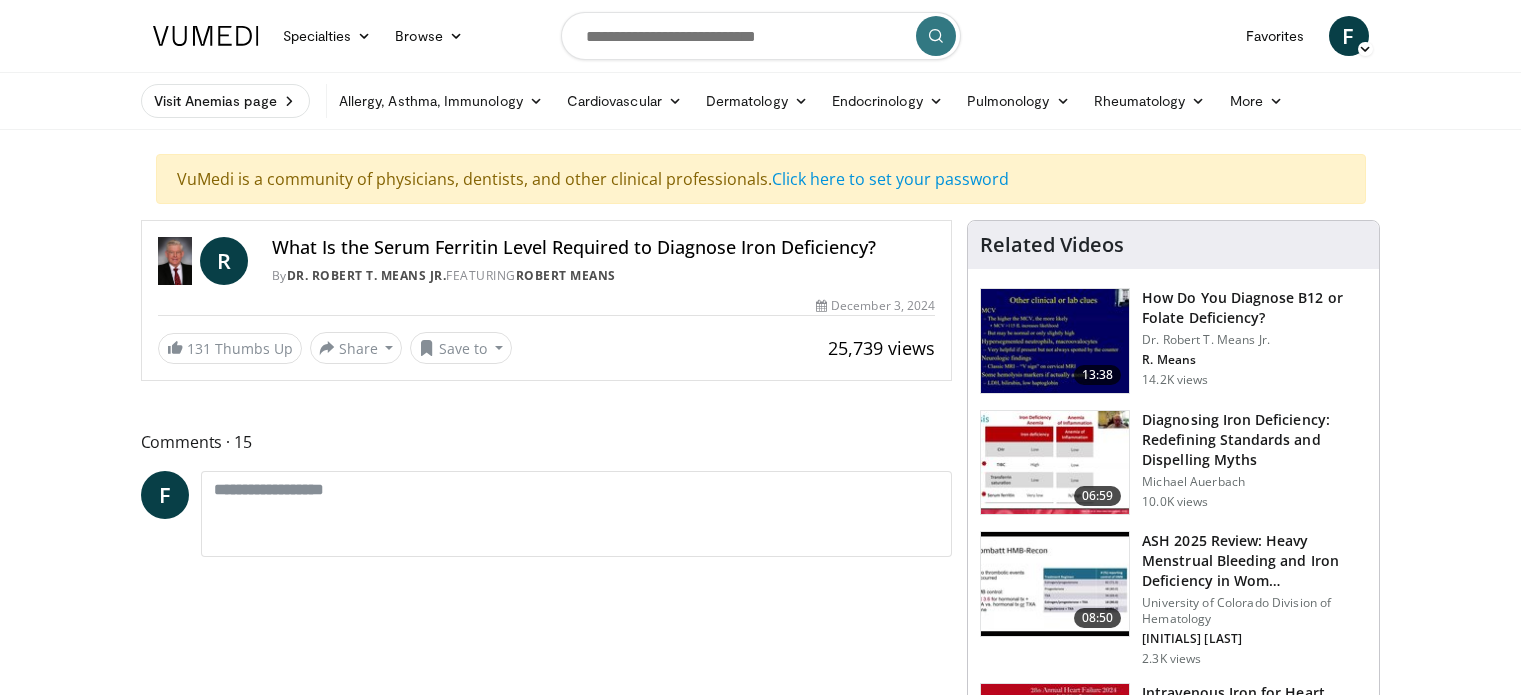 scroll, scrollTop: 0, scrollLeft: 0, axis: both 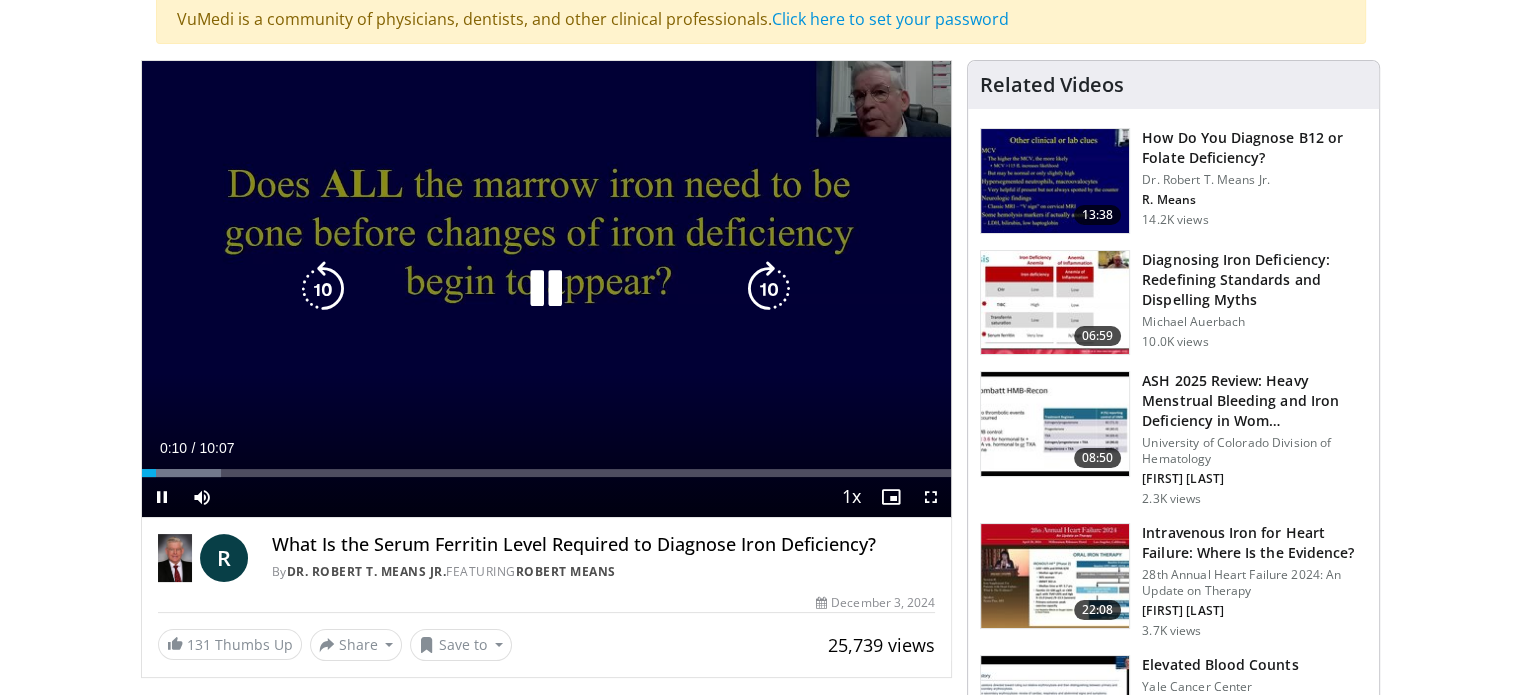 click at bounding box center [769, 289] 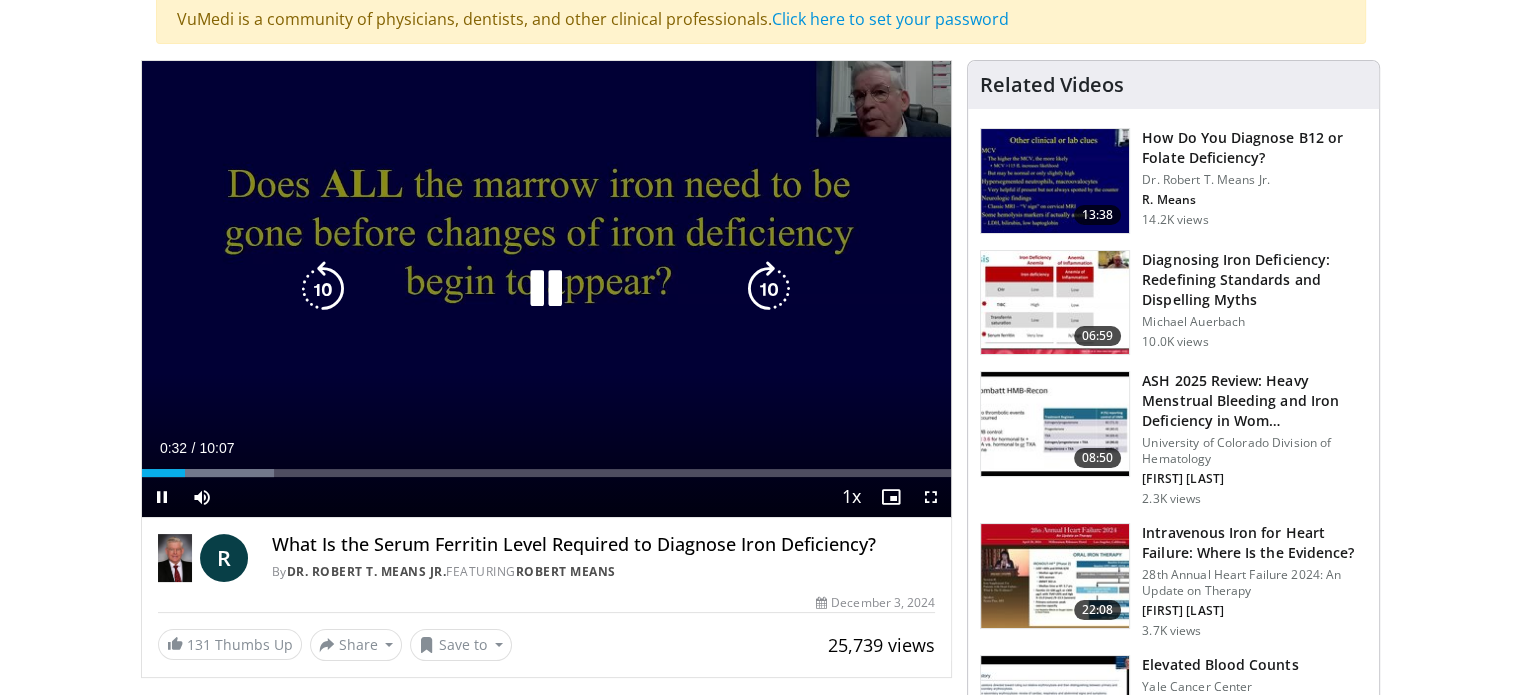 click at bounding box center [769, 289] 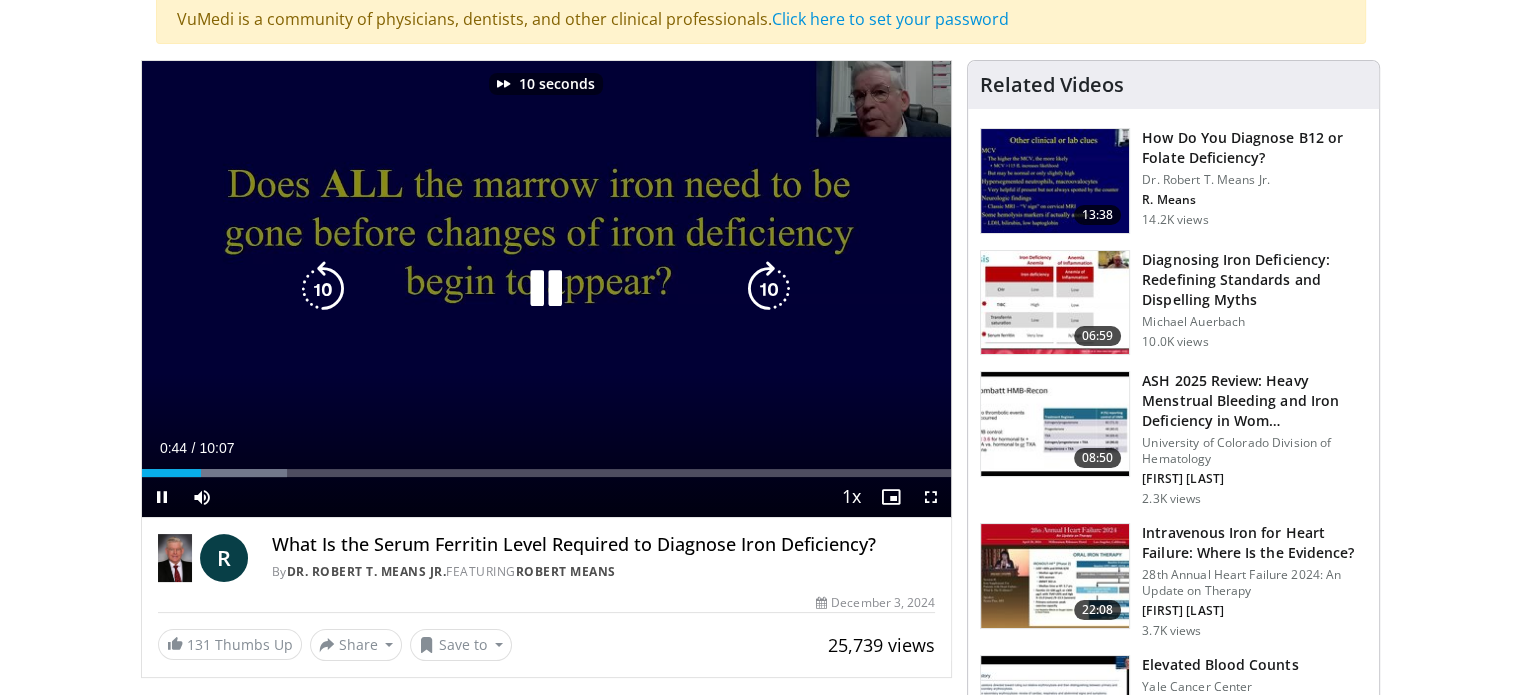 click at bounding box center (769, 289) 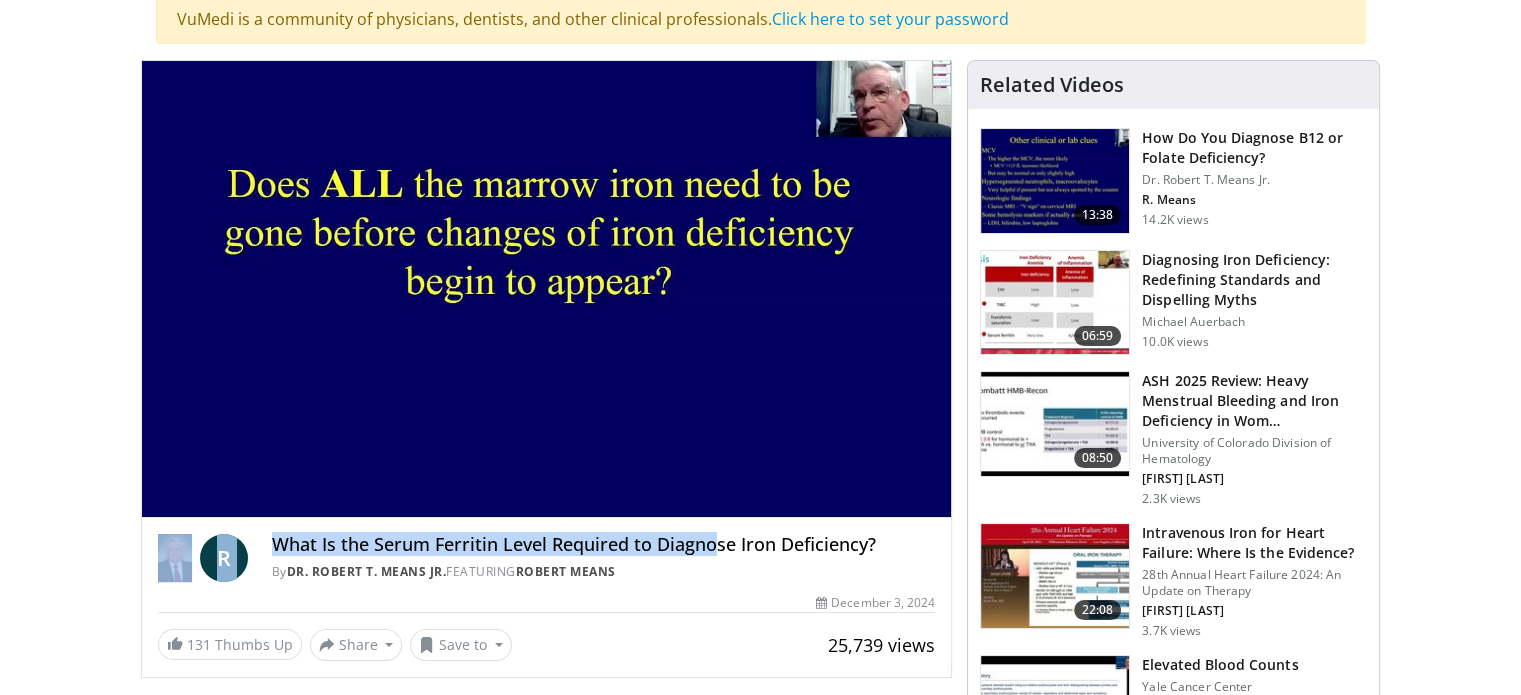 drag, startPoint x: 714, startPoint y: 544, endPoint x: 250, endPoint y: -17, distance: 728.02264 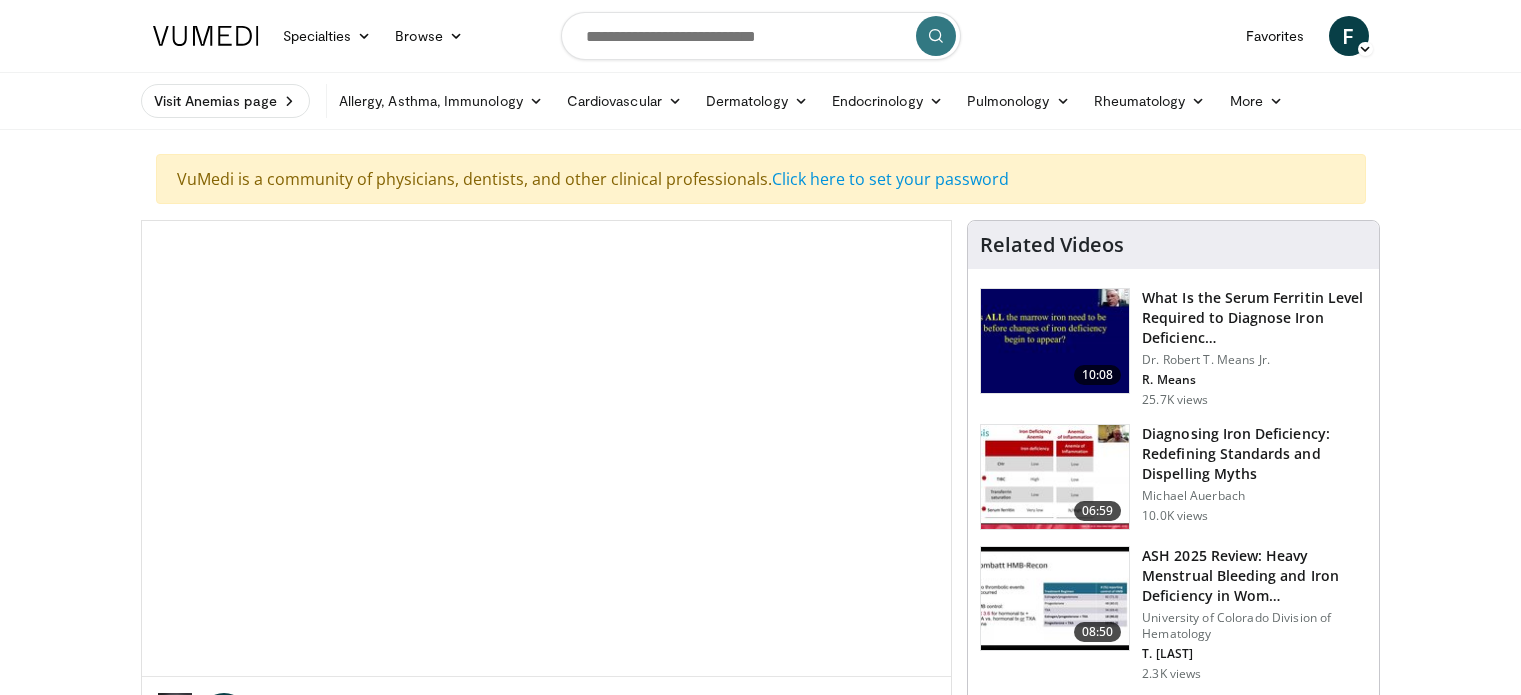 scroll, scrollTop: 0, scrollLeft: 0, axis: both 